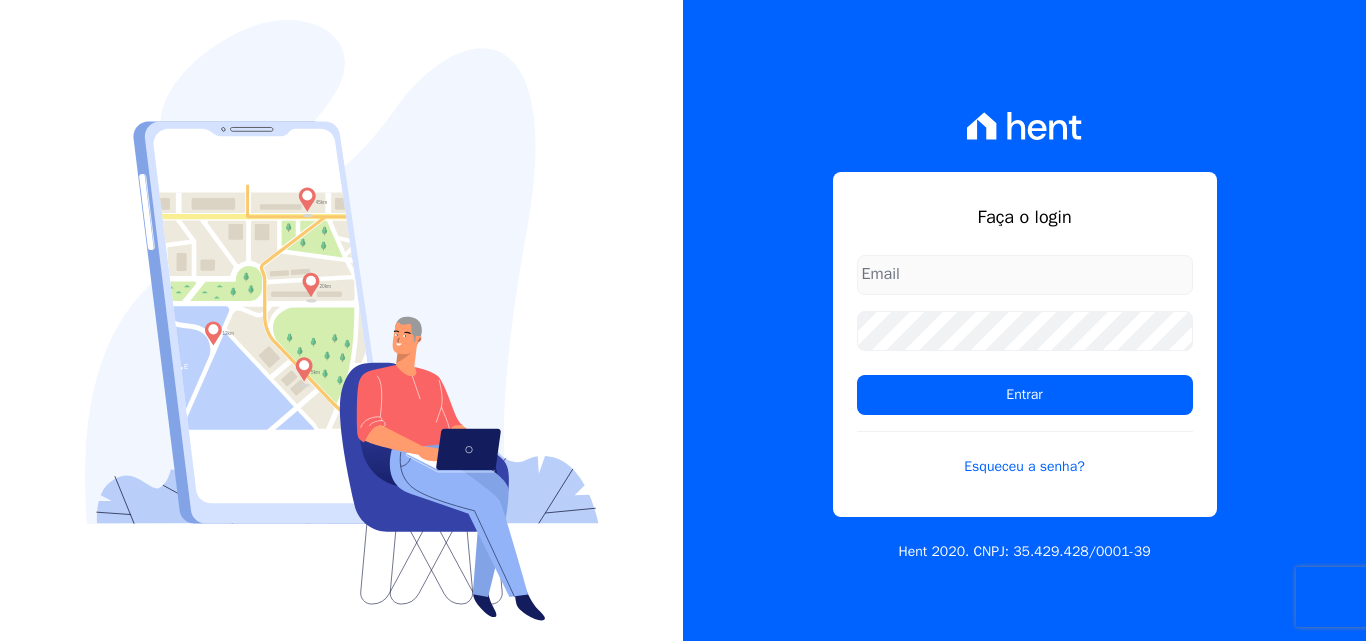scroll, scrollTop: 0, scrollLeft: 0, axis: both 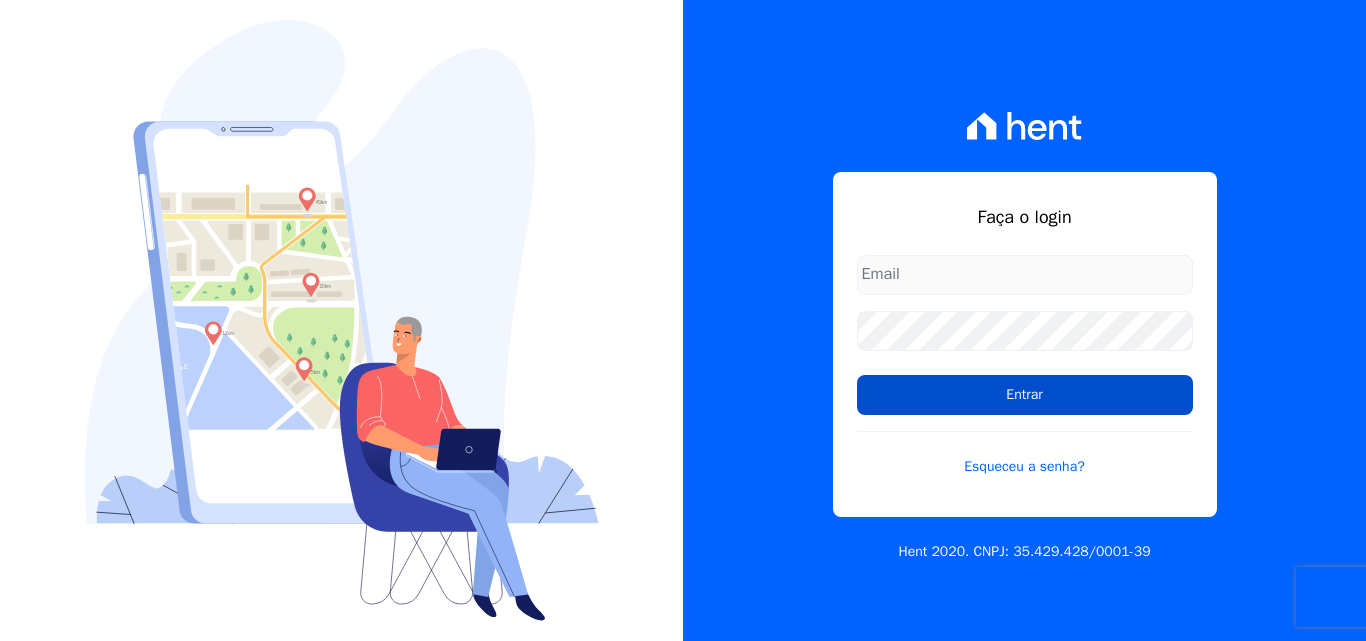 type on "luiz.nascimento@maislar.com" 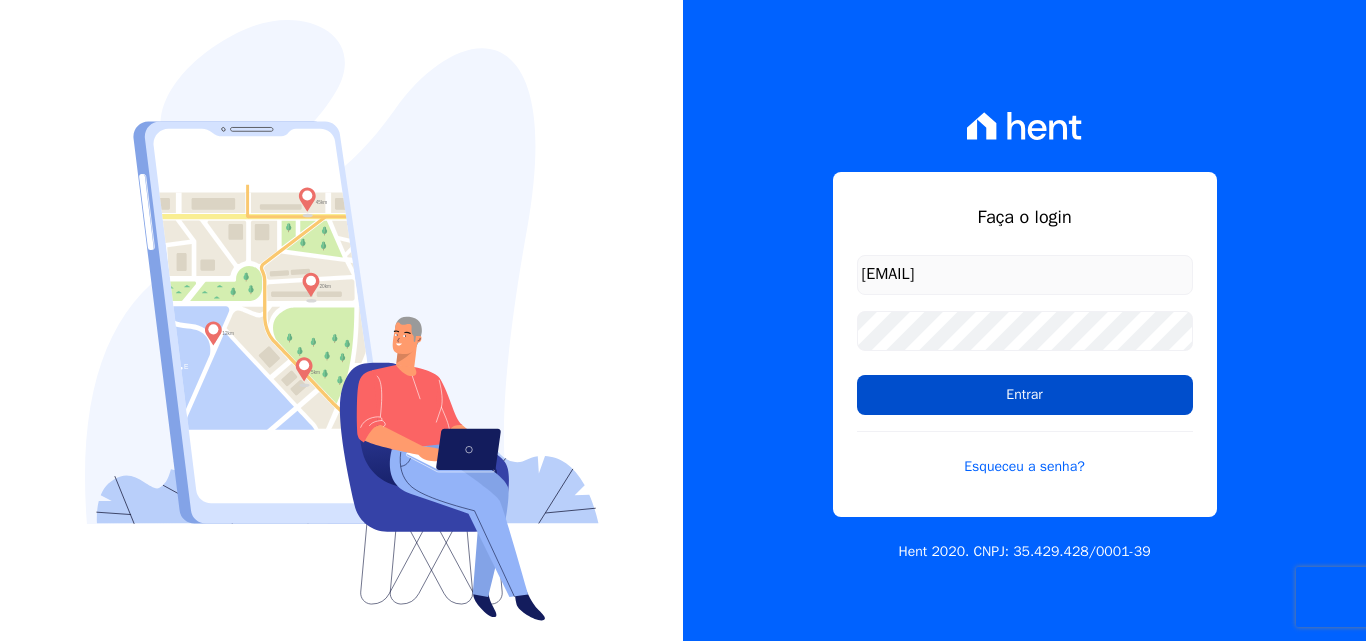 click on "Entrar" at bounding box center [1025, 395] 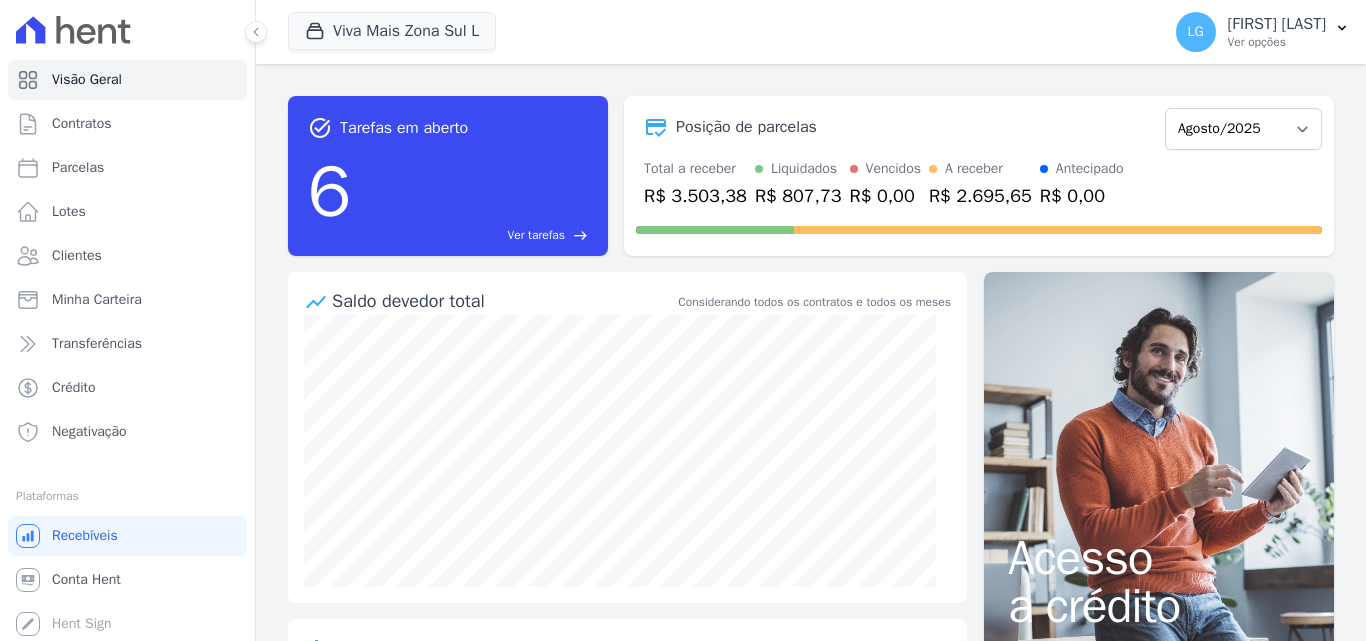 scroll, scrollTop: 0, scrollLeft: 0, axis: both 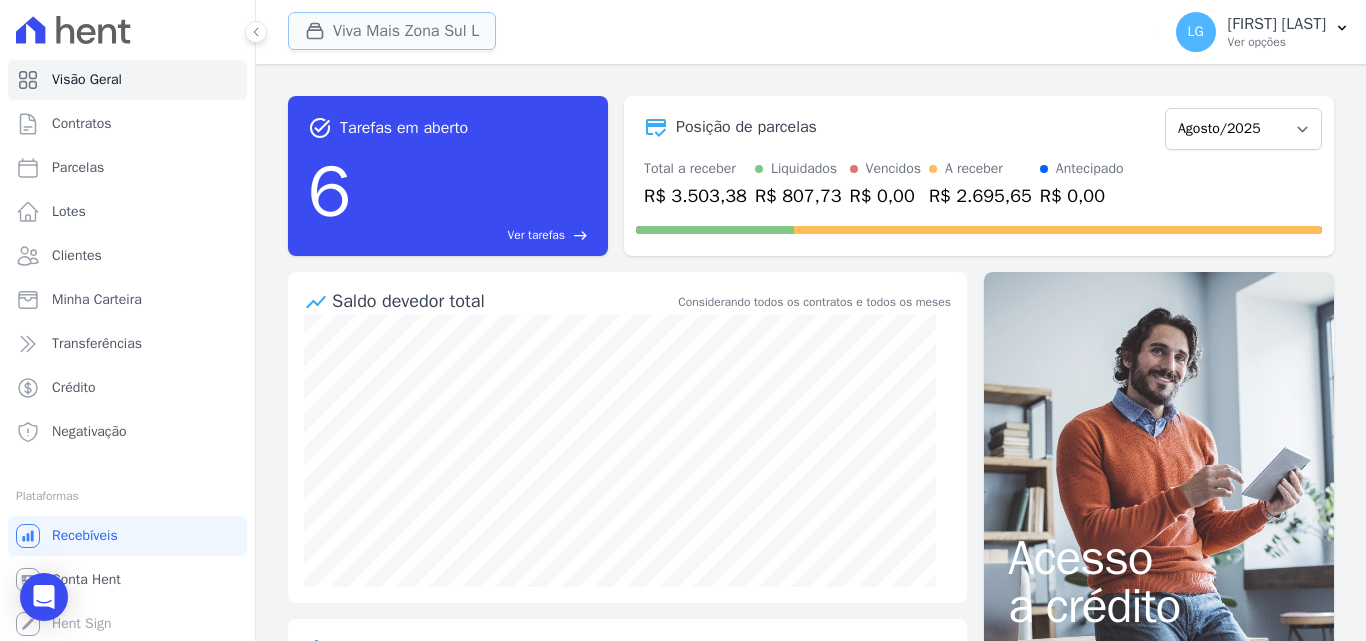 click on "Viva Mais   Zona Sul L" at bounding box center [392, 31] 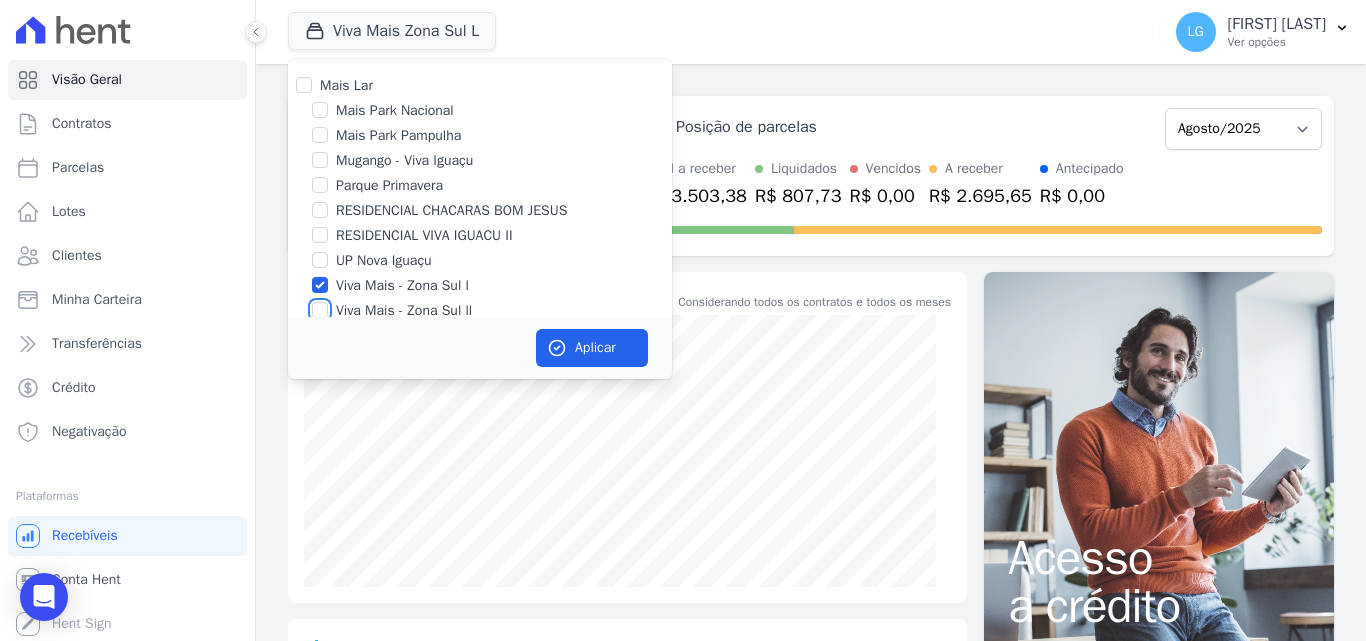 click on "Viva Mais - Zona Sul ll" at bounding box center (320, 310) 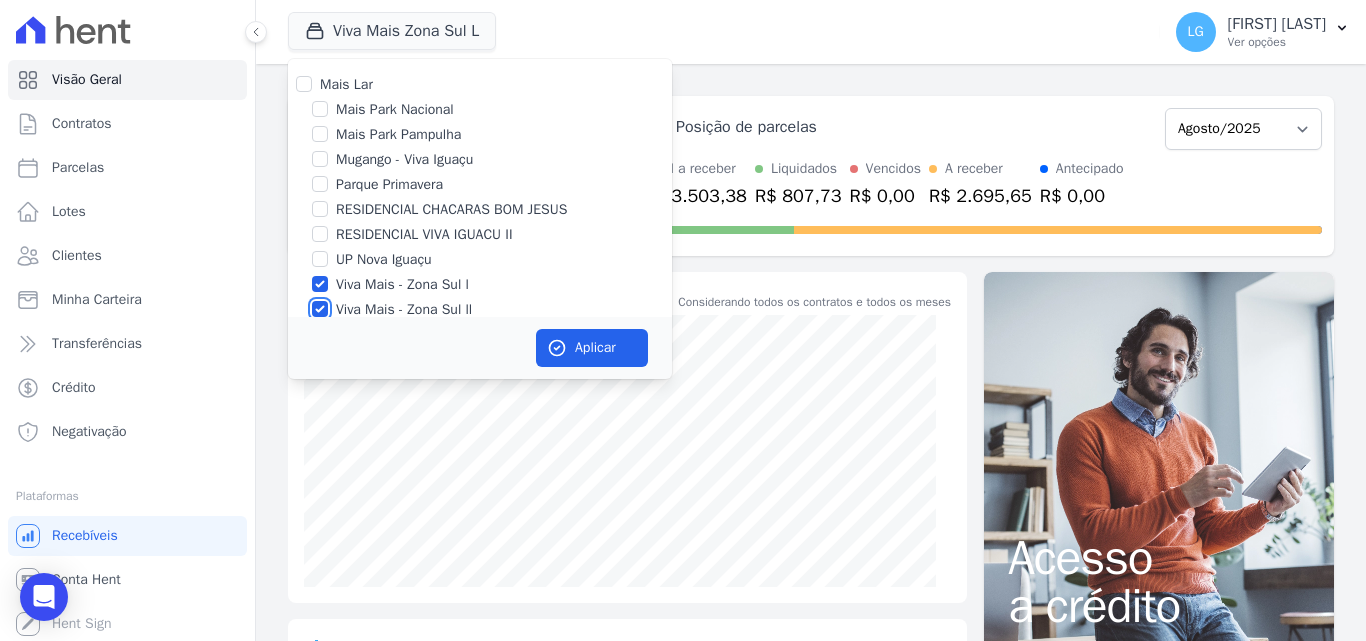 scroll, scrollTop: 0, scrollLeft: 0, axis: both 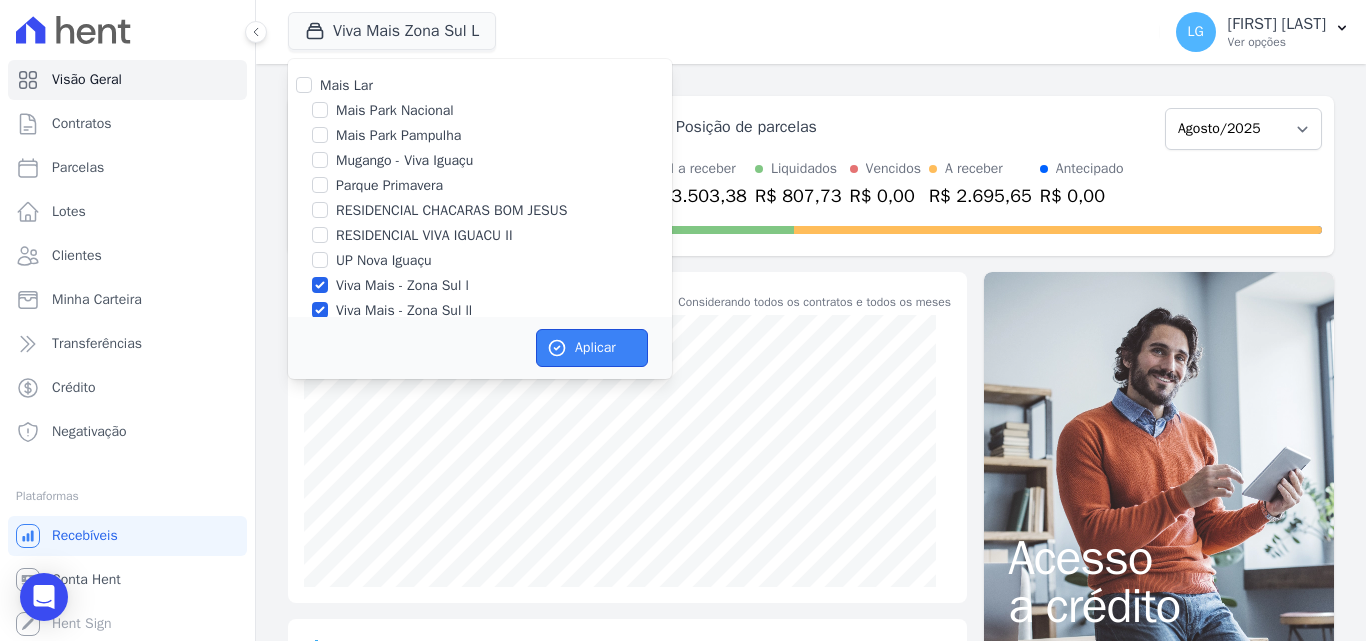 click 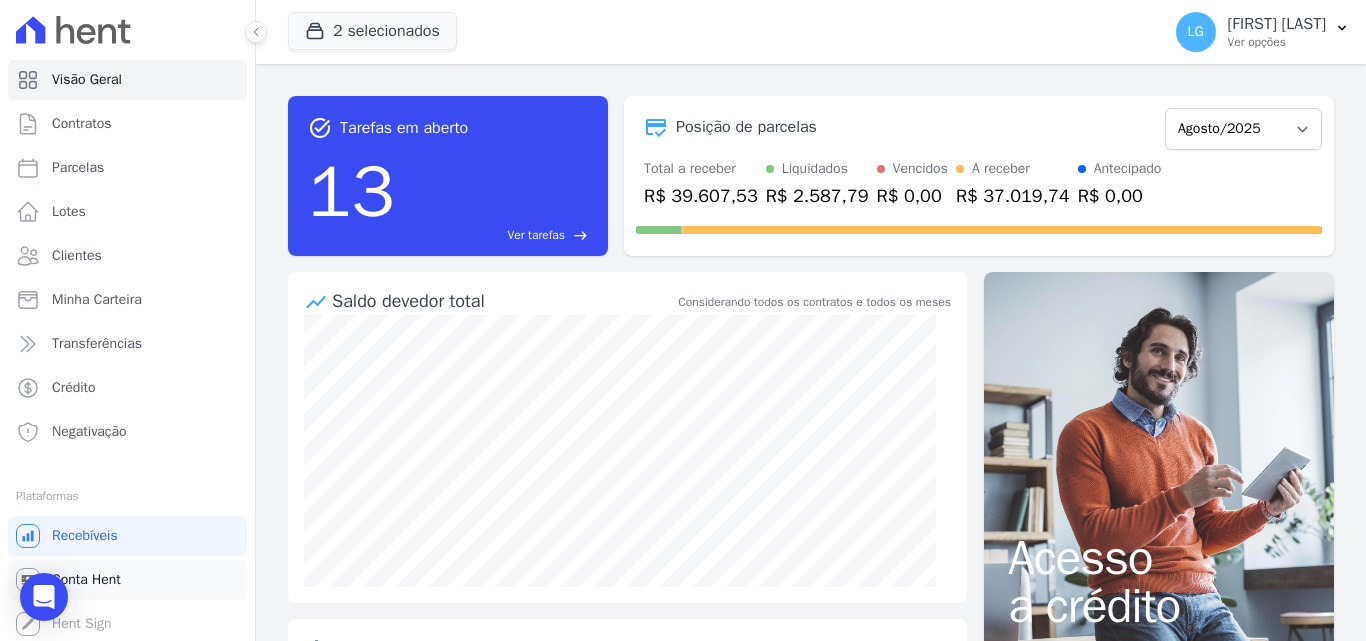 click on "Conta Hent" at bounding box center (86, 580) 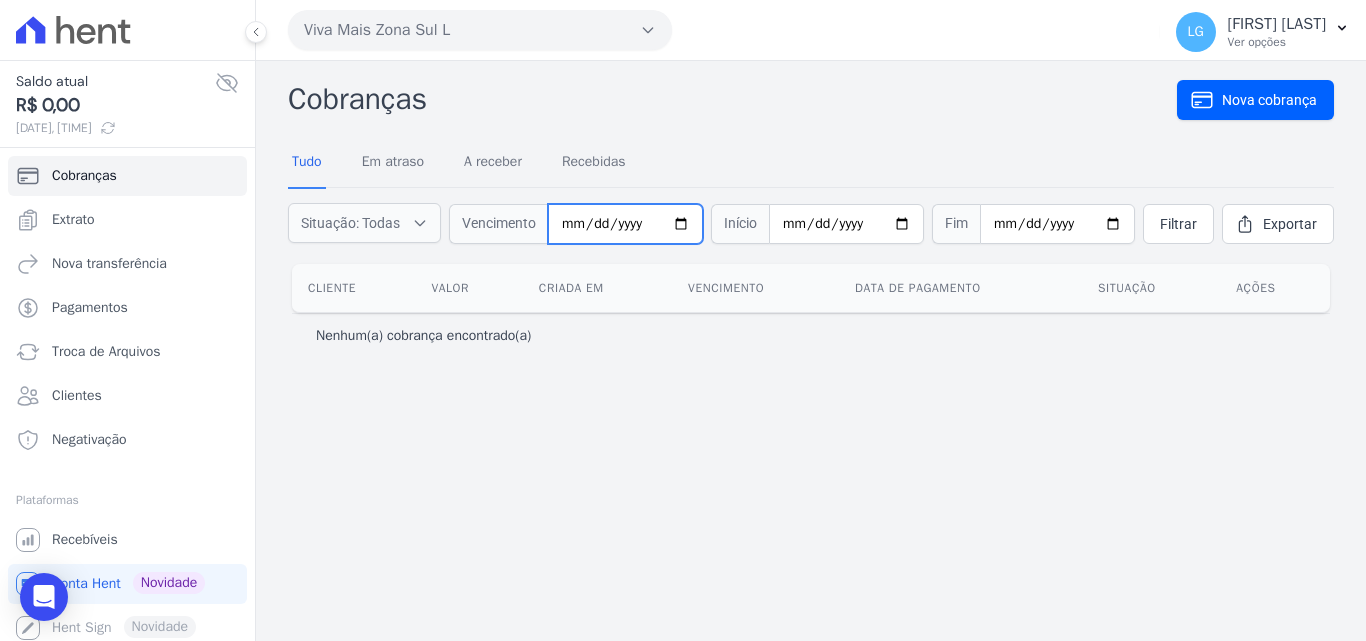 click at bounding box center [625, 224] 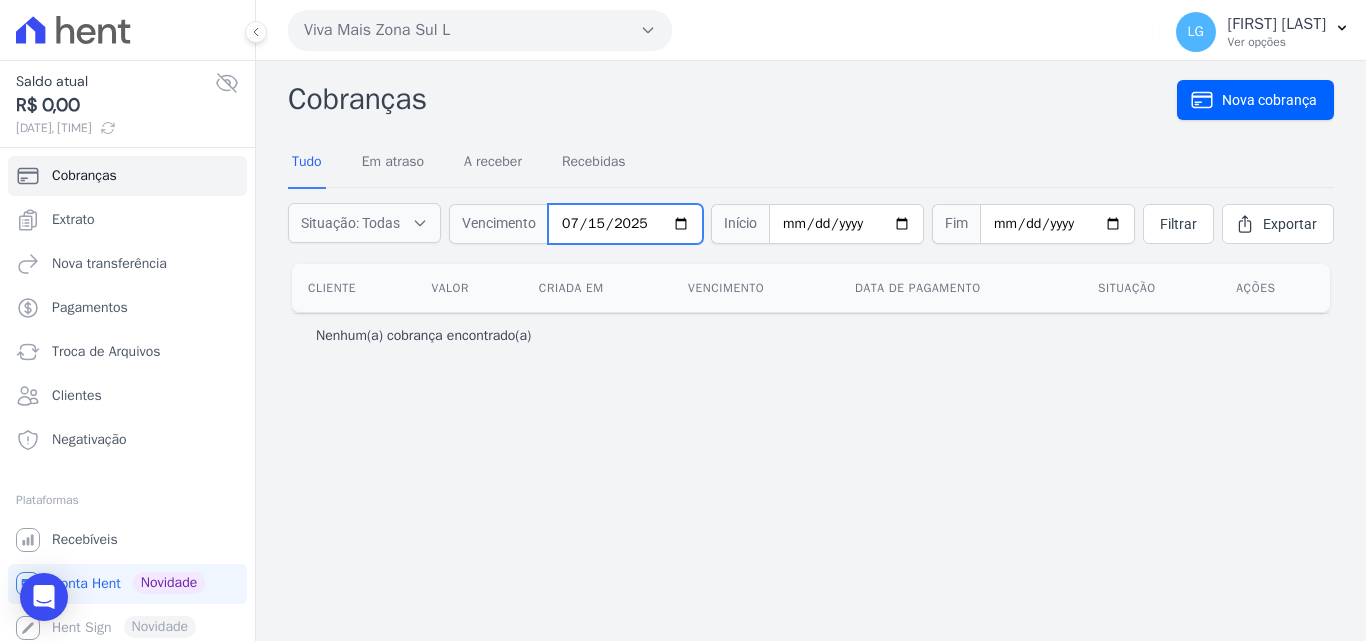 type on "2025-07-15" 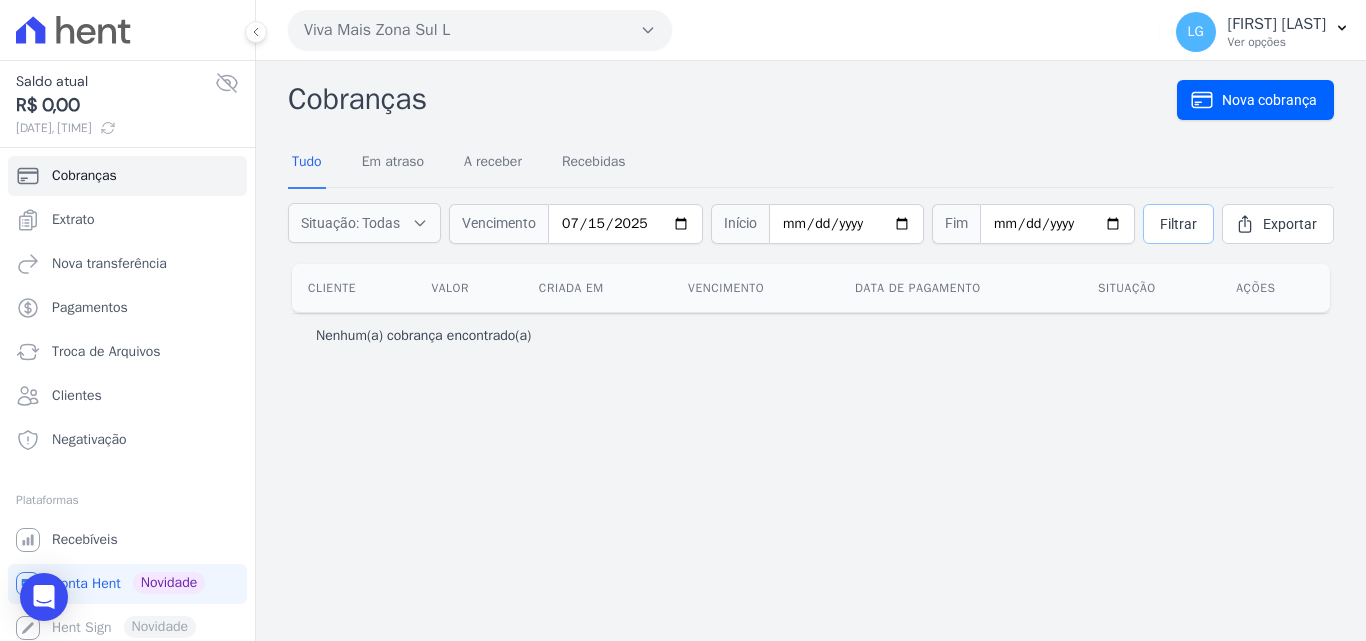 click on "Filtrar" at bounding box center [1178, 224] 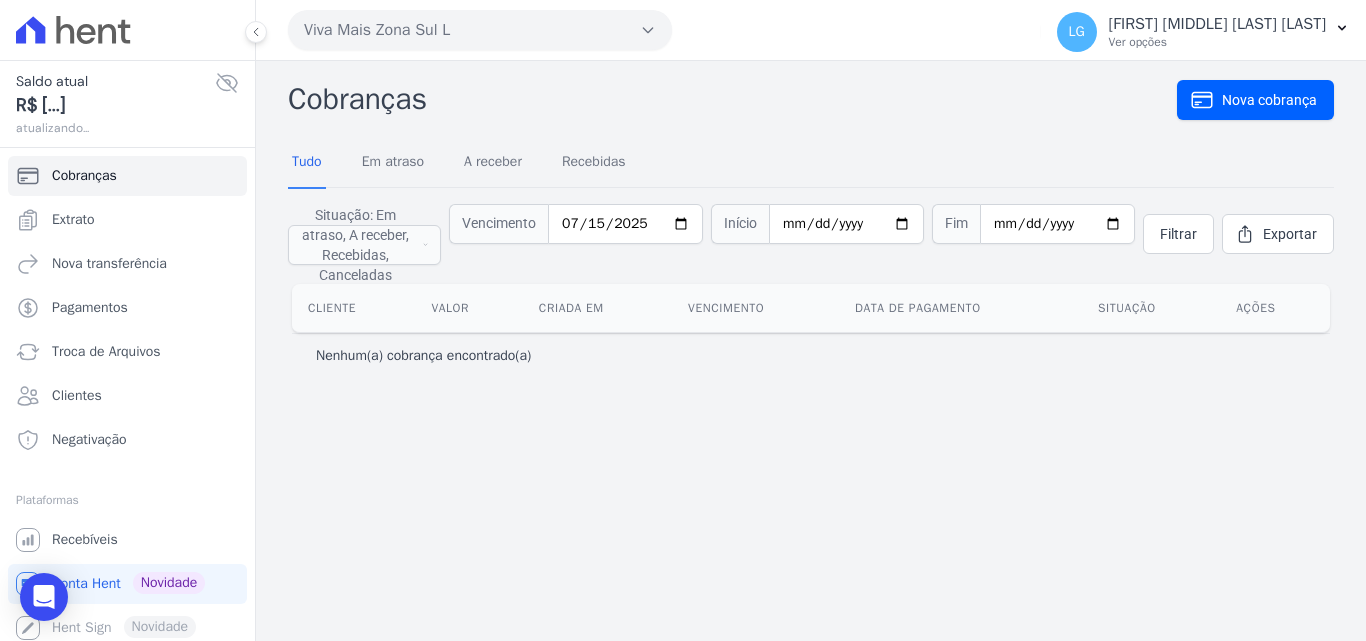scroll, scrollTop: 0, scrollLeft: 0, axis: both 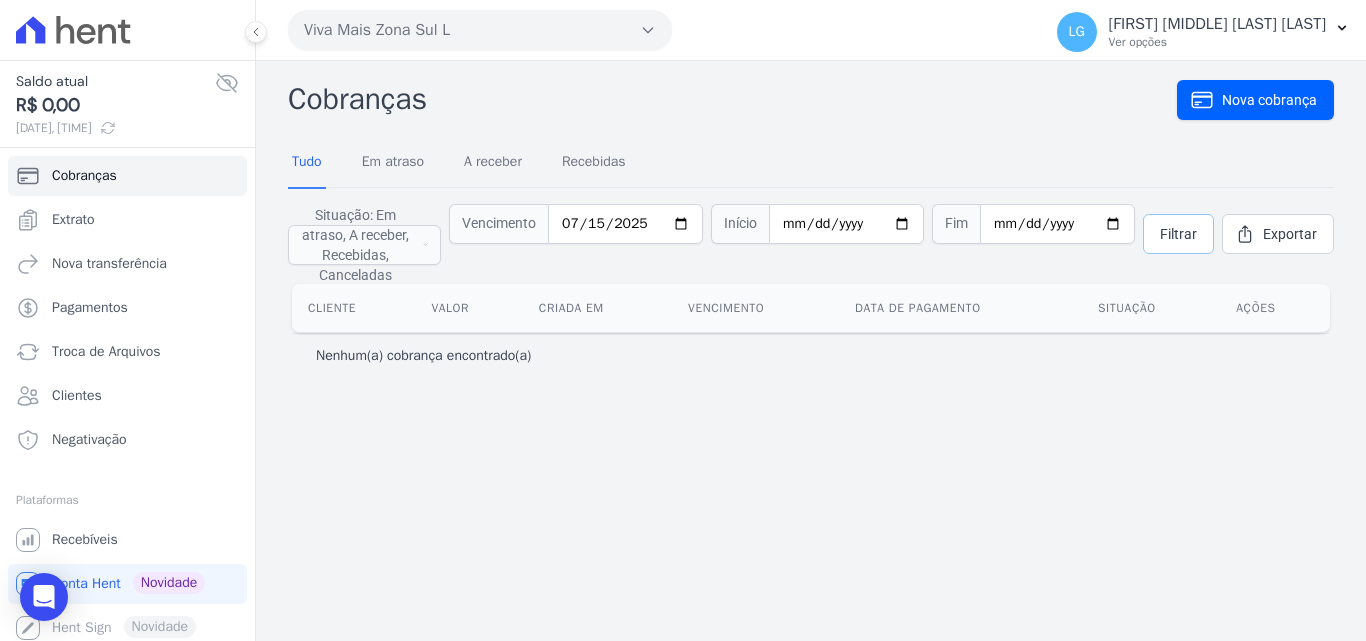 click on "Filtrar" at bounding box center (1178, 234) 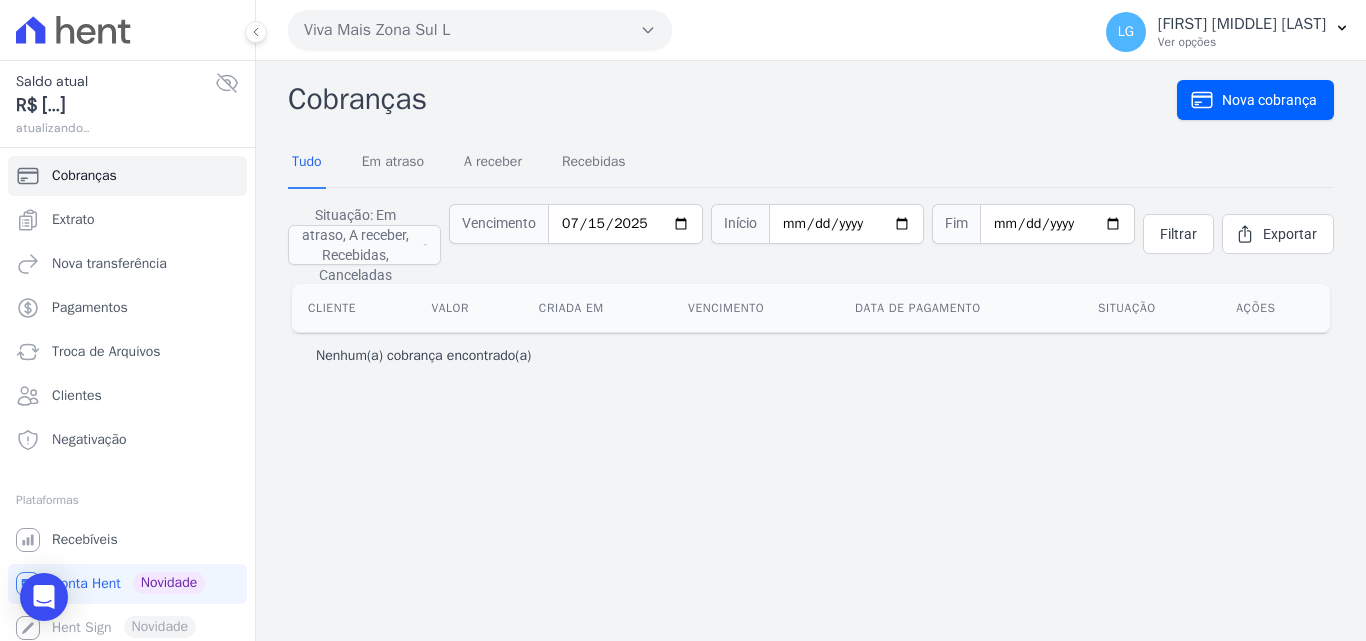scroll, scrollTop: 0, scrollLeft: 0, axis: both 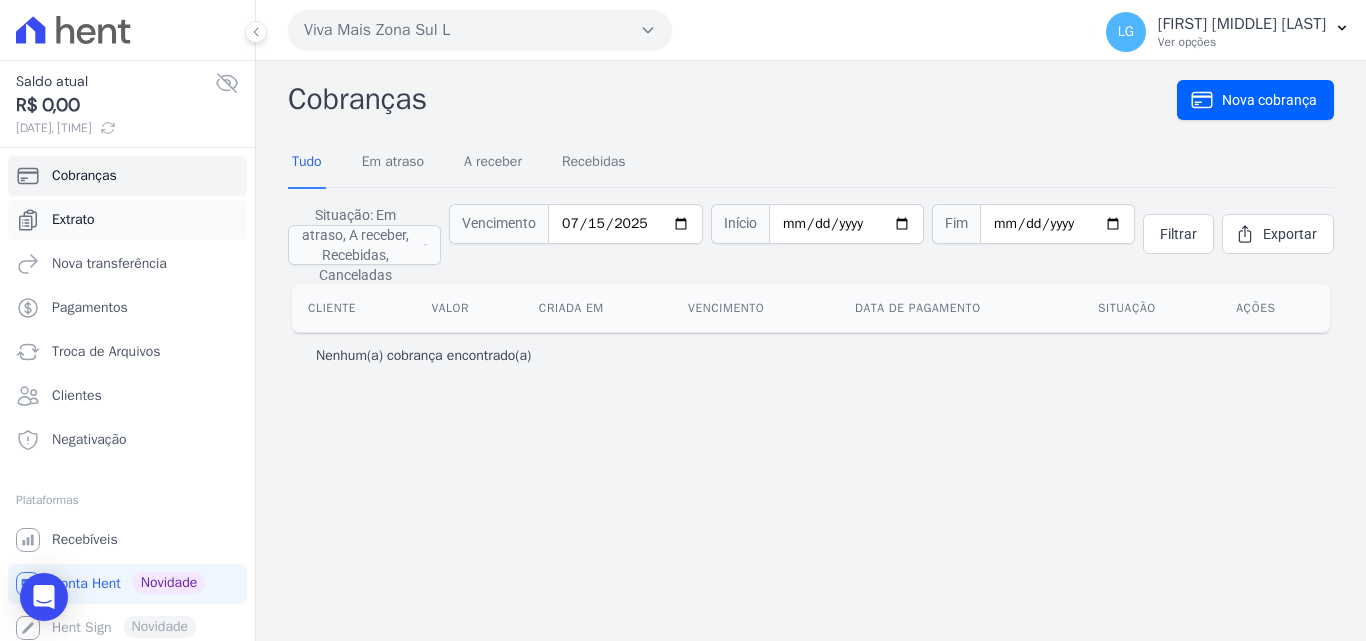 click on "Extrato" at bounding box center [73, 220] 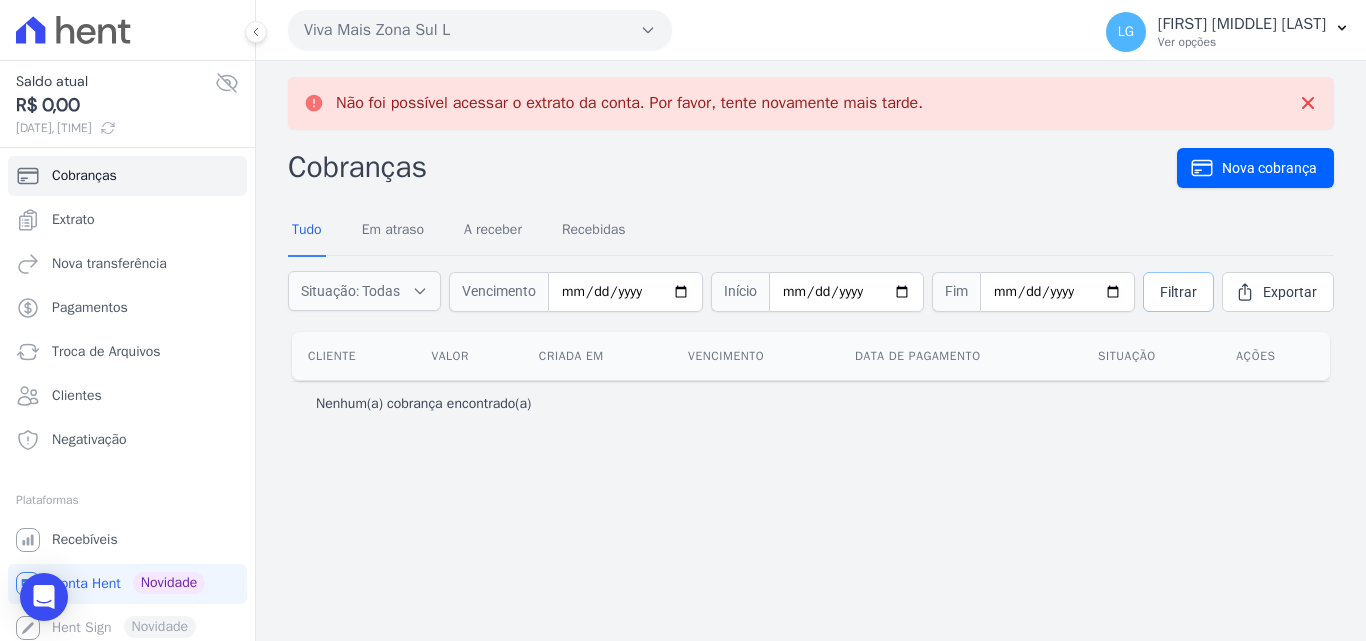 click on "Filtrar" at bounding box center [1178, 292] 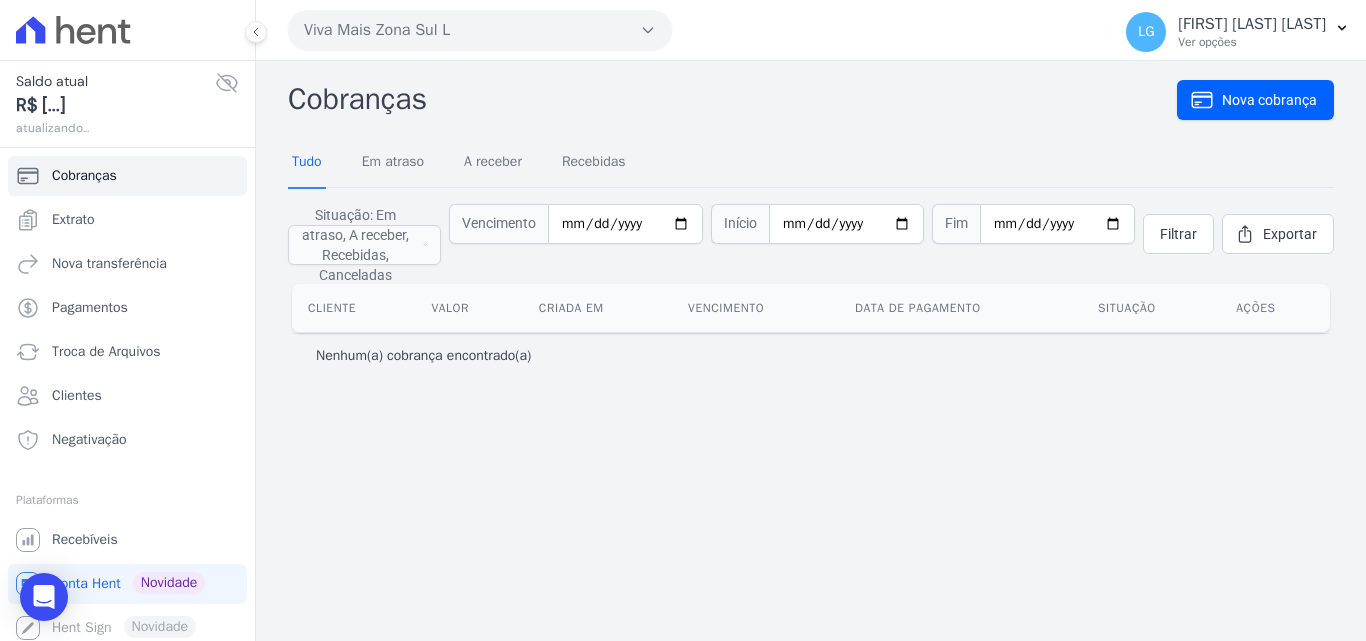 scroll, scrollTop: 0, scrollLeft: 0, axis: both 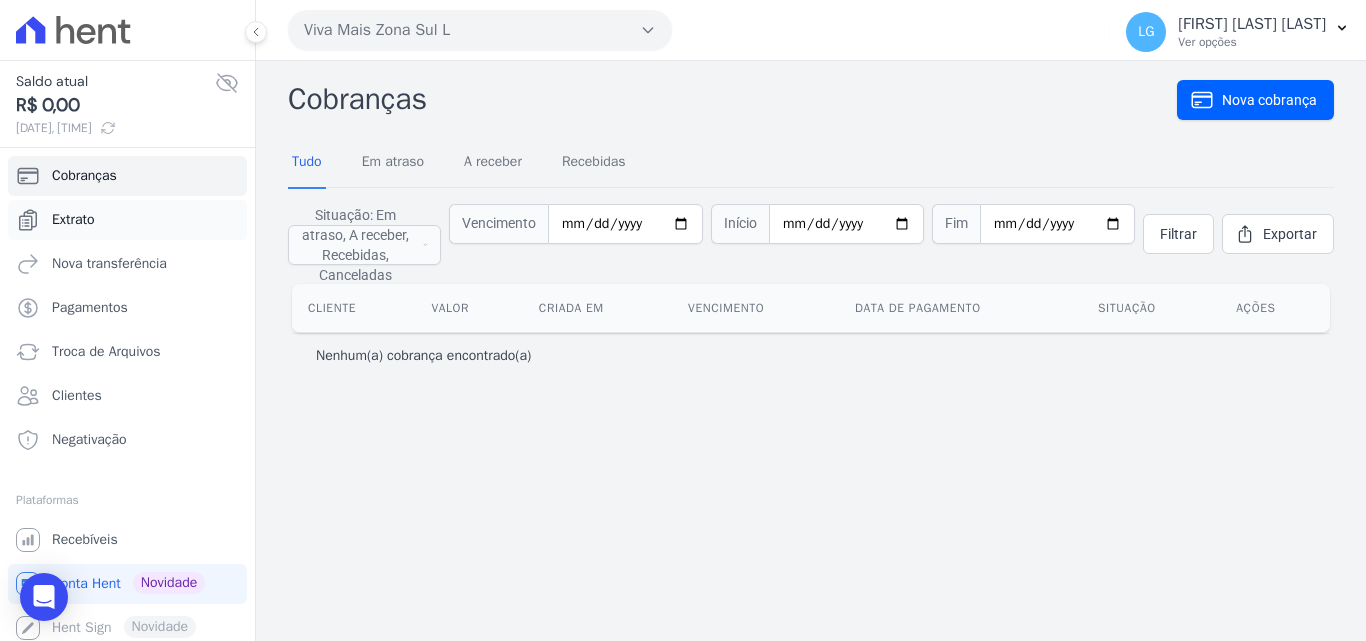 click on "Extrato" at bounding box center [127, 220] 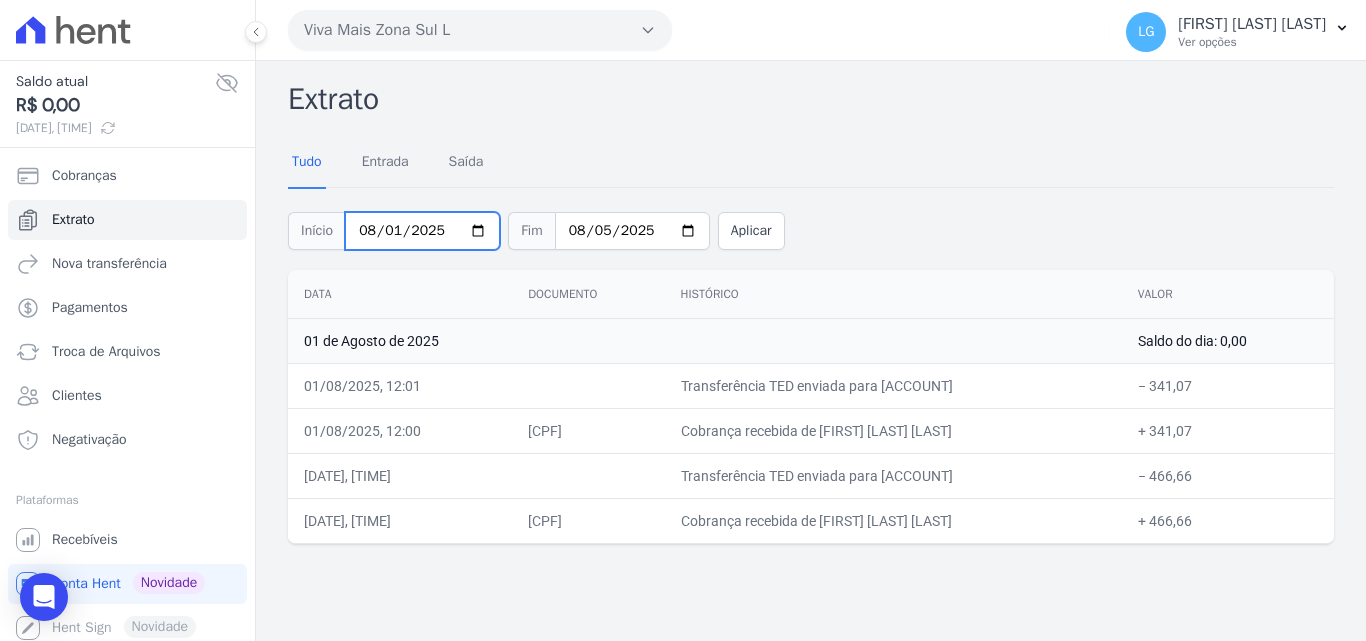 click on "2025-08-01" at bounding box center (422, 231) 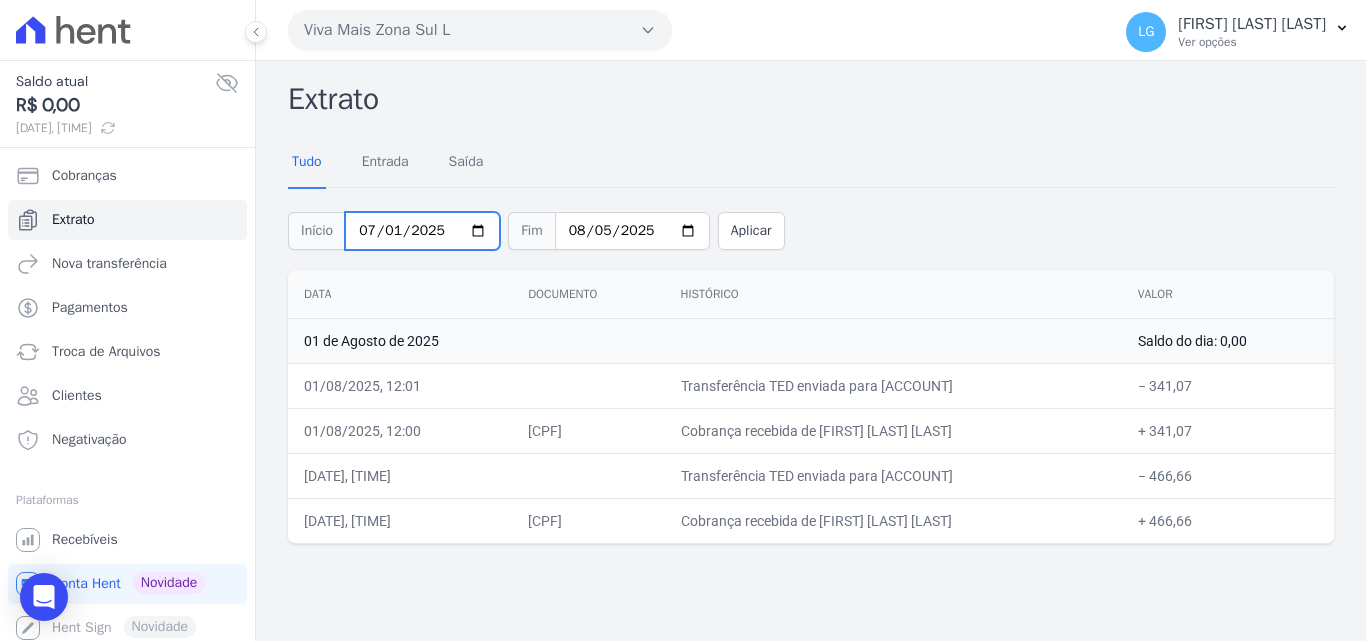 type on "[DATE]" 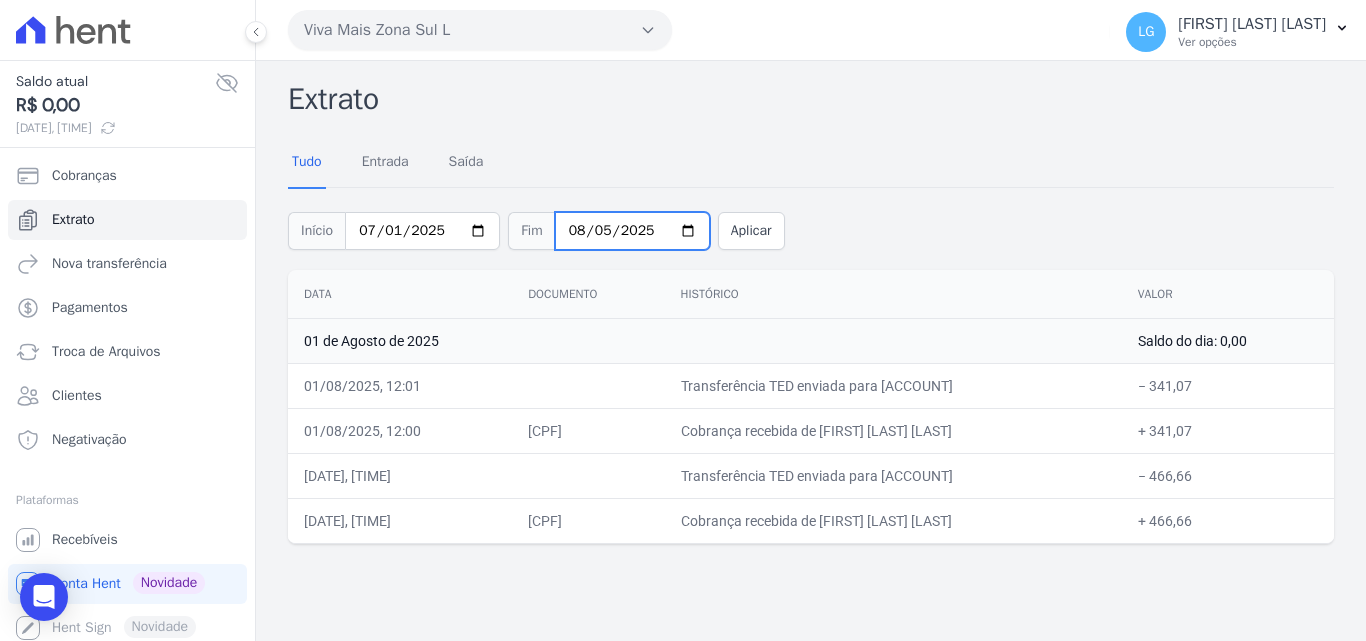 click on "2025-08-05" at bounding box center [632, 231] 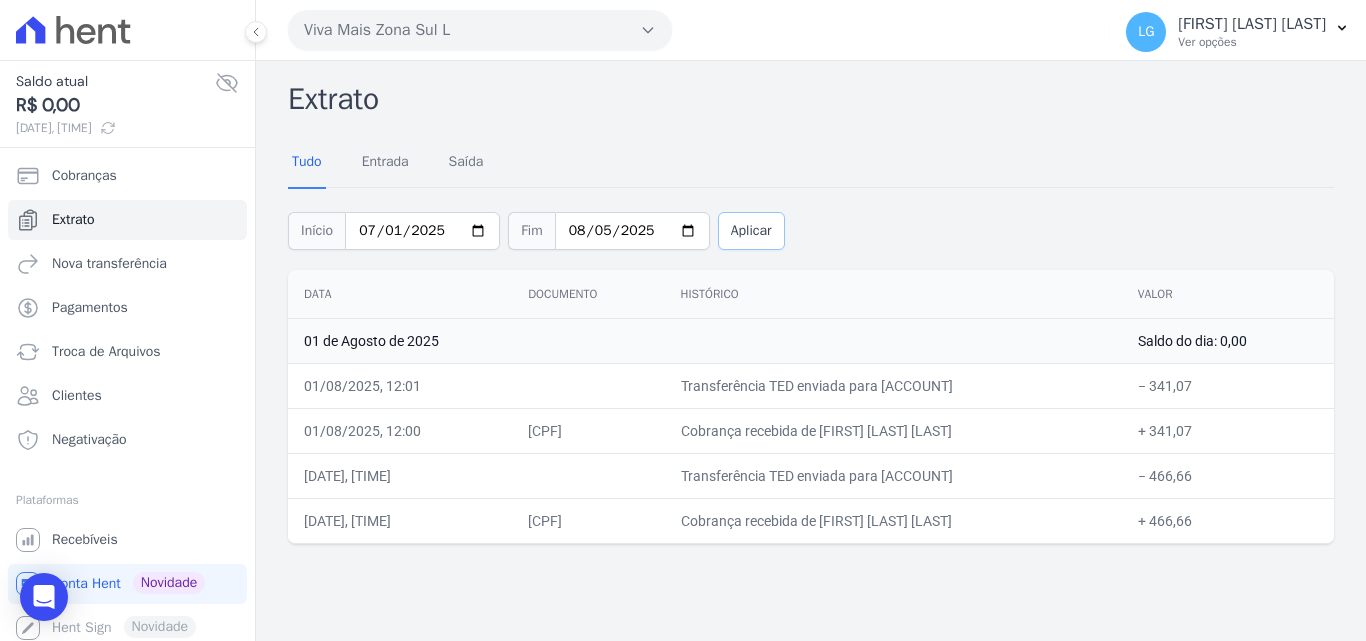 click on "Aplicar" at bounding box center (751, 231) 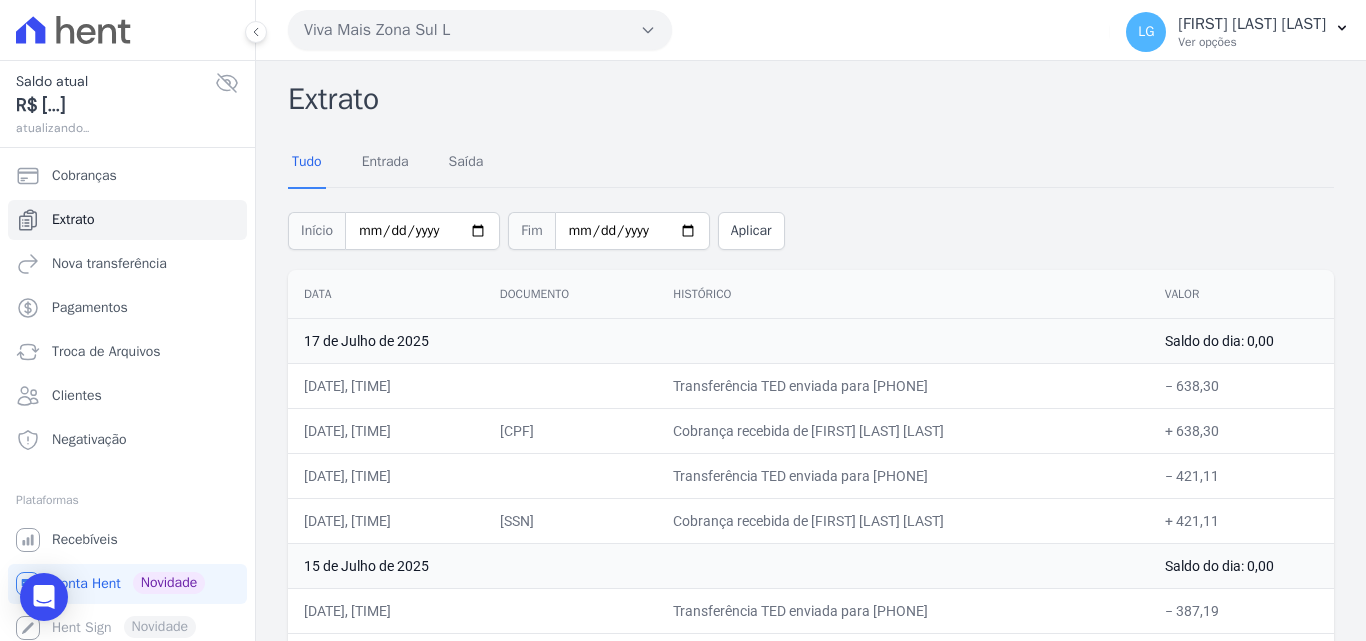 scroll, scrollTop: 0, scrollLeft: 0, axis: both 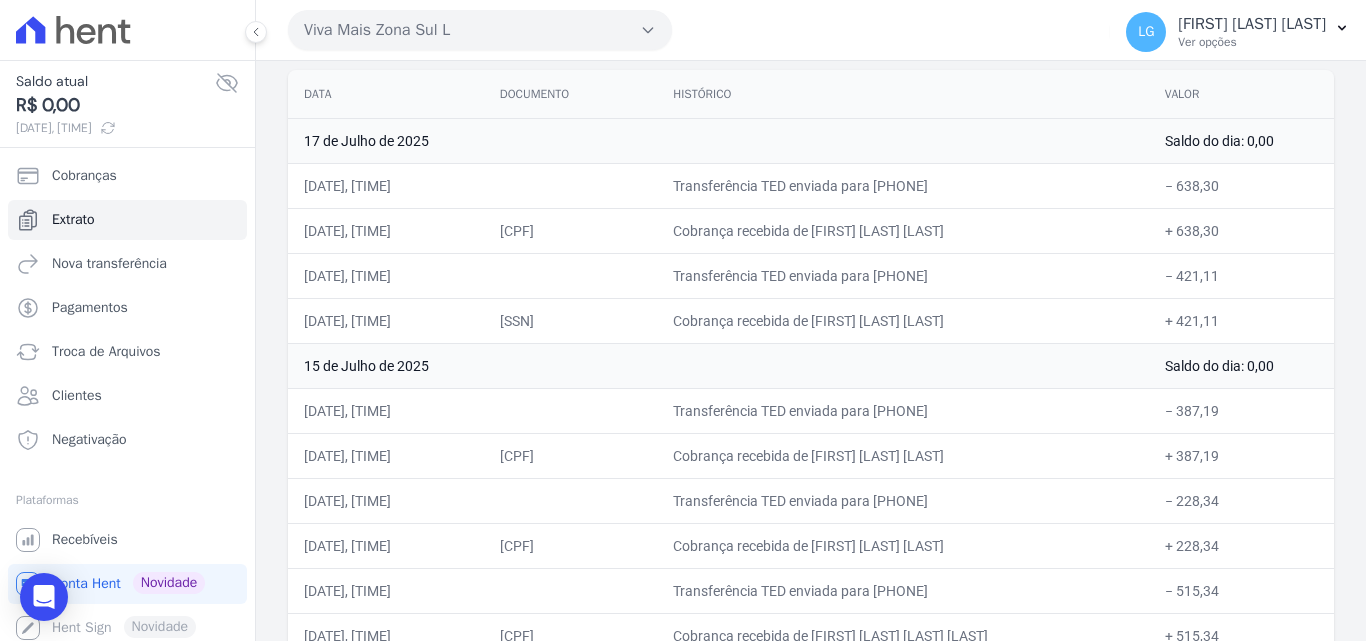 click on "Transferência TED enviada para [PHONE]" at bounding box center (902, 185) 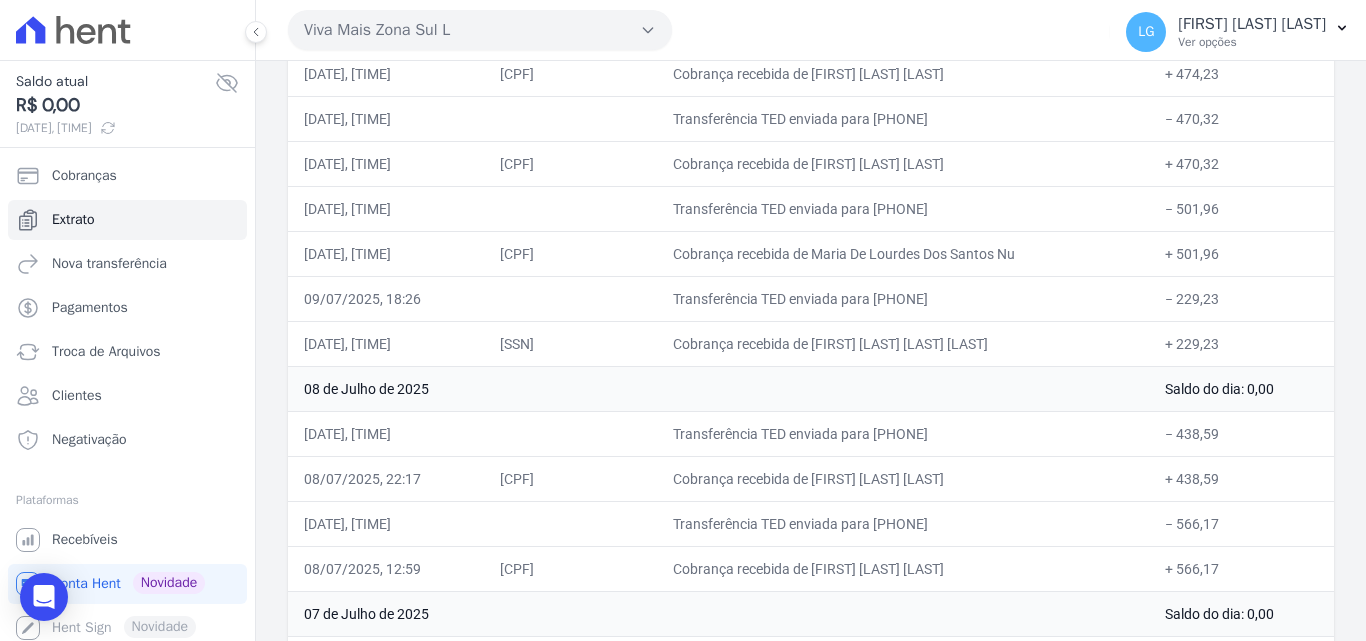 scroll, scrollTop: 1549, scrollLeft: 0, axis: vertical 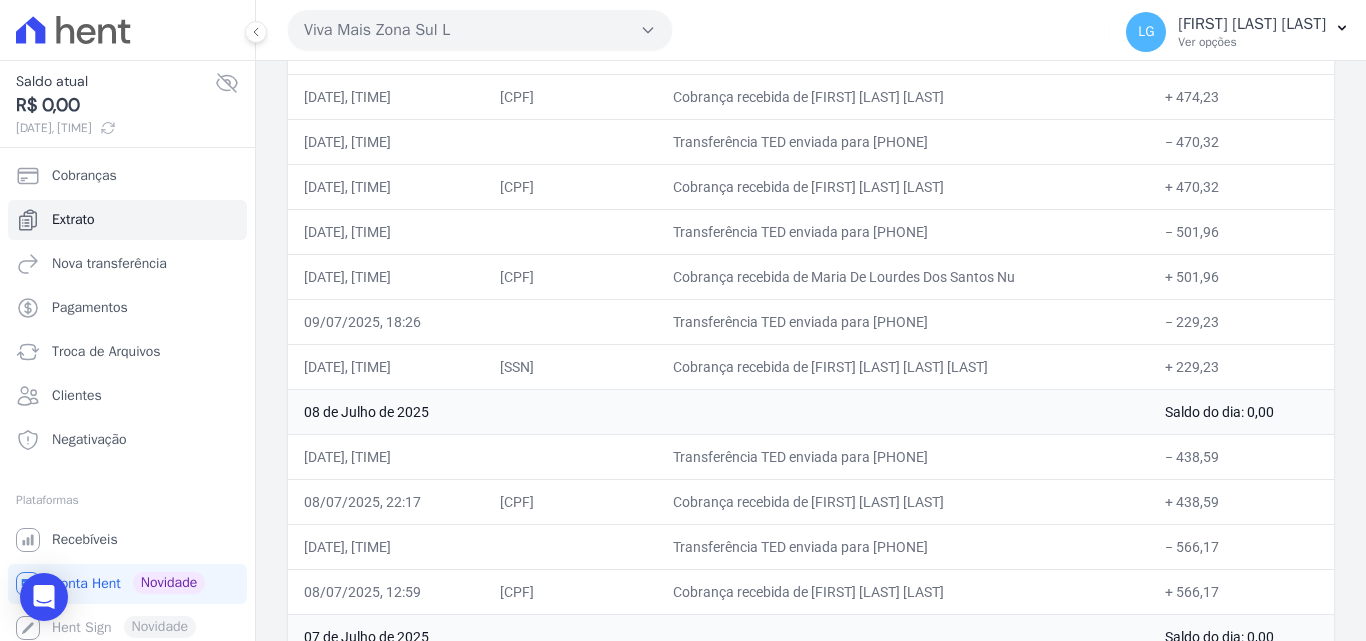 click on "Cobrança recebida de Maria De Lourdes Dos Santos Nu" at bounding box center (902, 276) 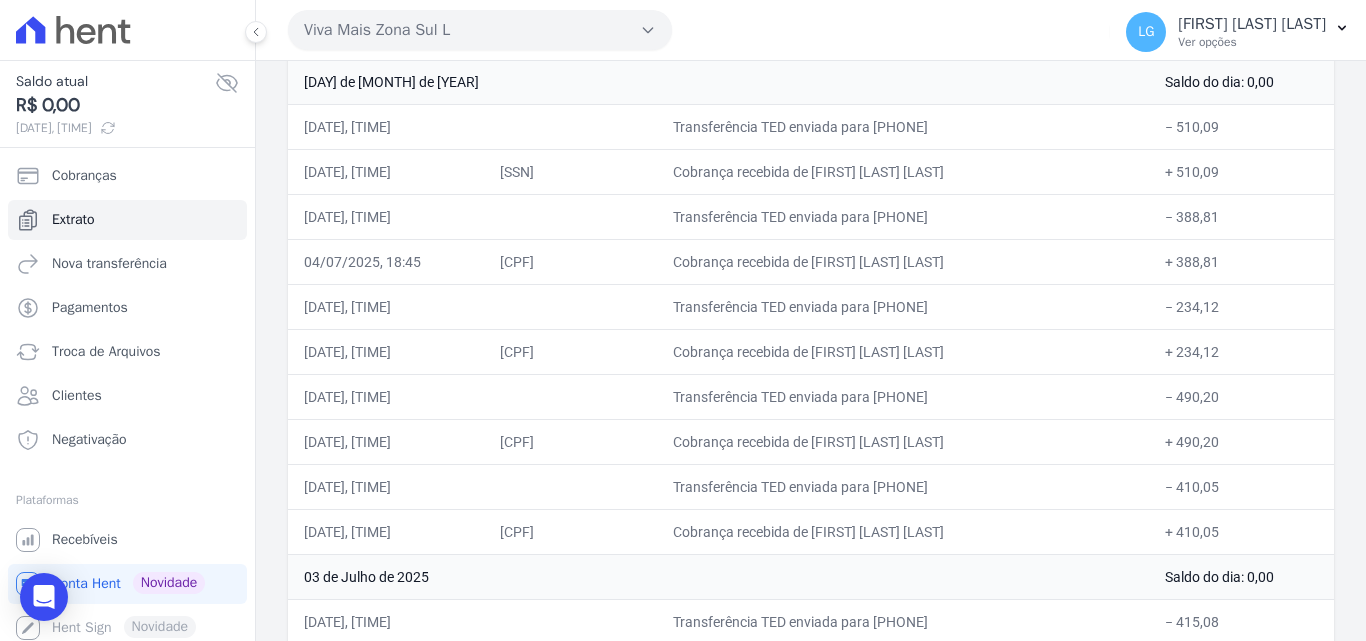 click on "Transferência TED enviada para [PHONE]" at bounding box center [902, 306] 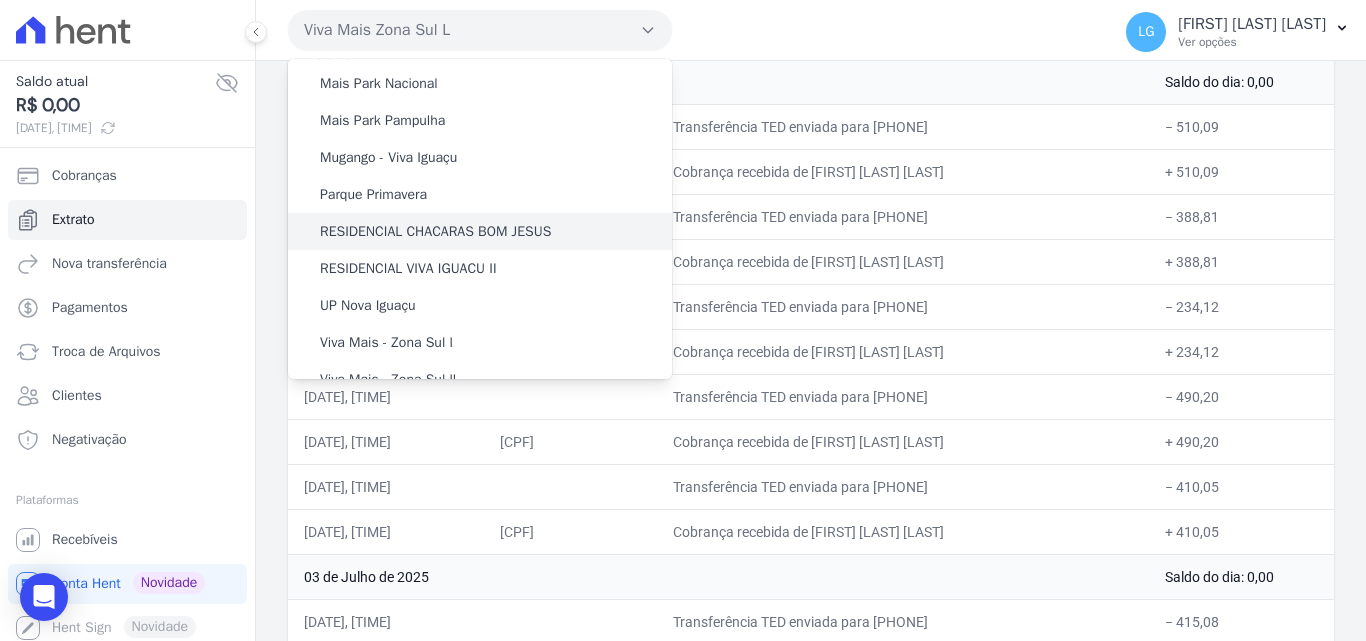 scroll, scrollTop: 0, scrollLeft: 0, axis: both 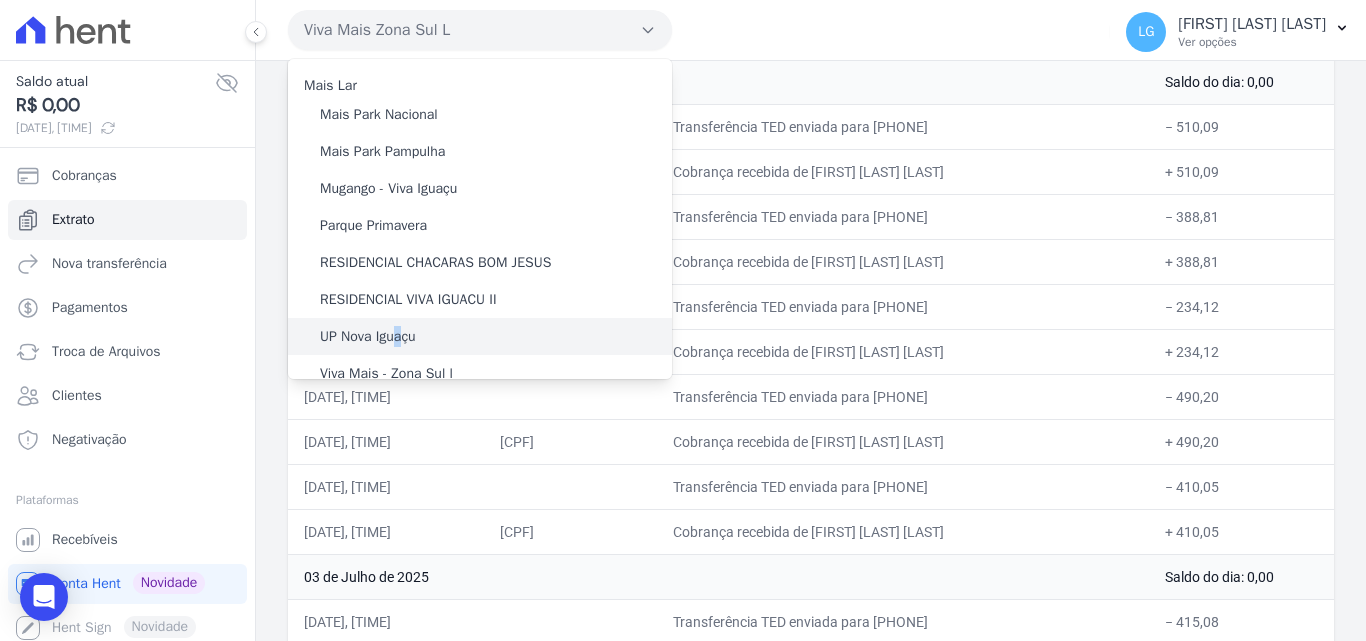click on "UP Nova Iguaçu" at bounding box center [368, 336] 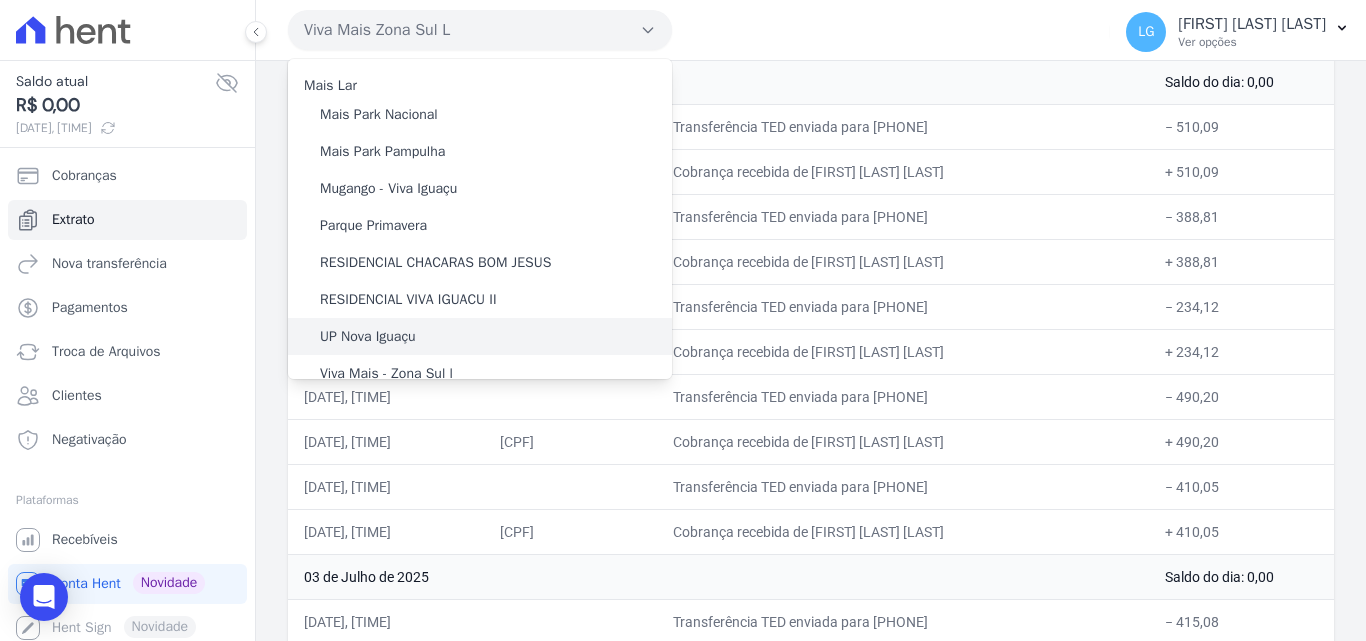 click on "UP Nova Iguaçu" at bounding box center [480, 336] 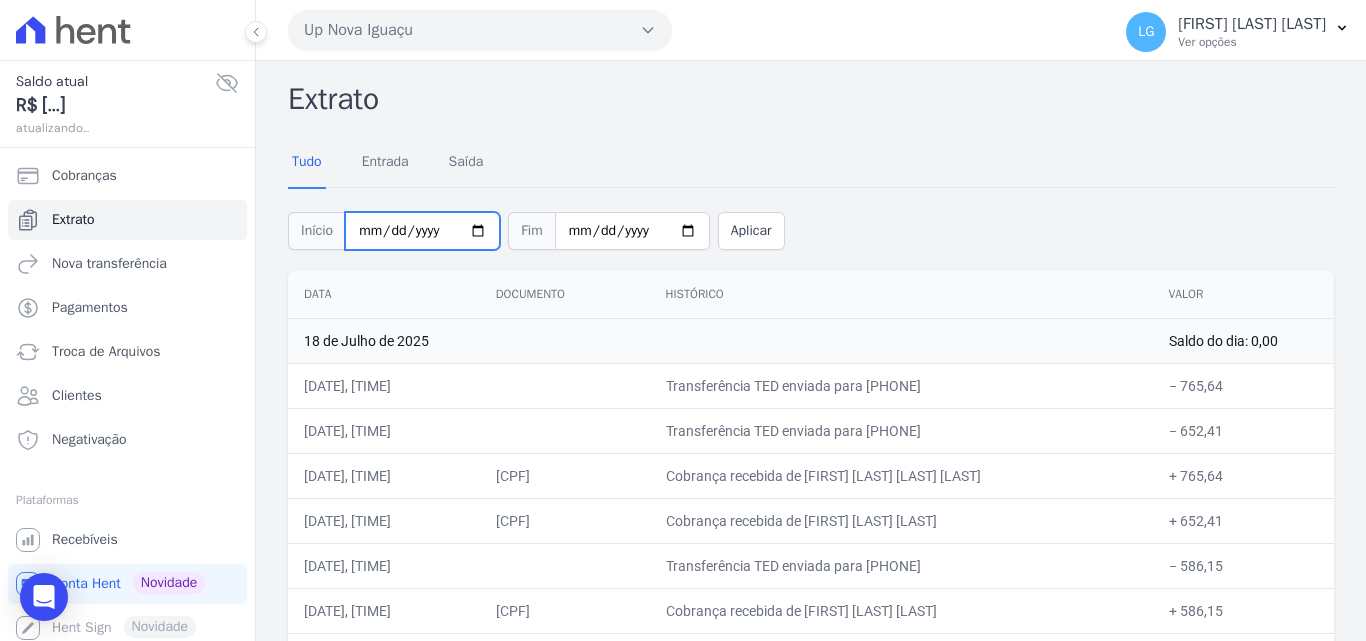 click on "2025-07-02" at bounding box center [422, 231] 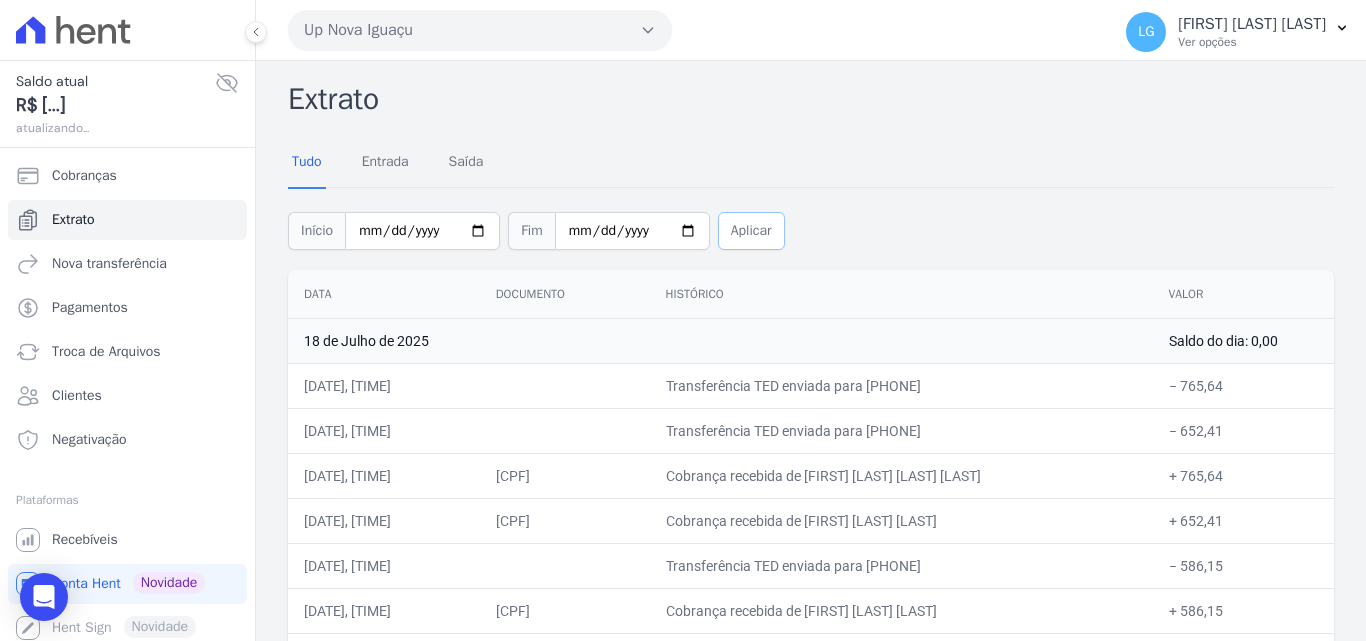 click on "Aplicar" at bounding box center [751, 231] 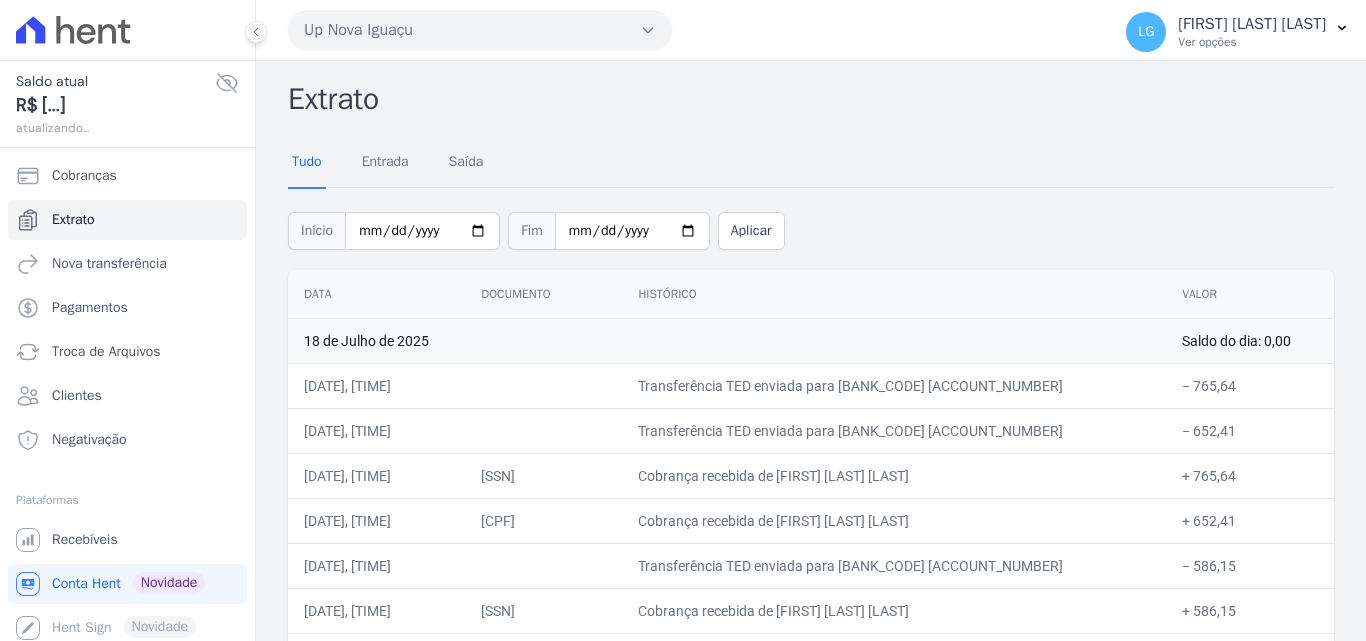 scroll, scrollTop: 0, scrollLeft: 0, axis: both 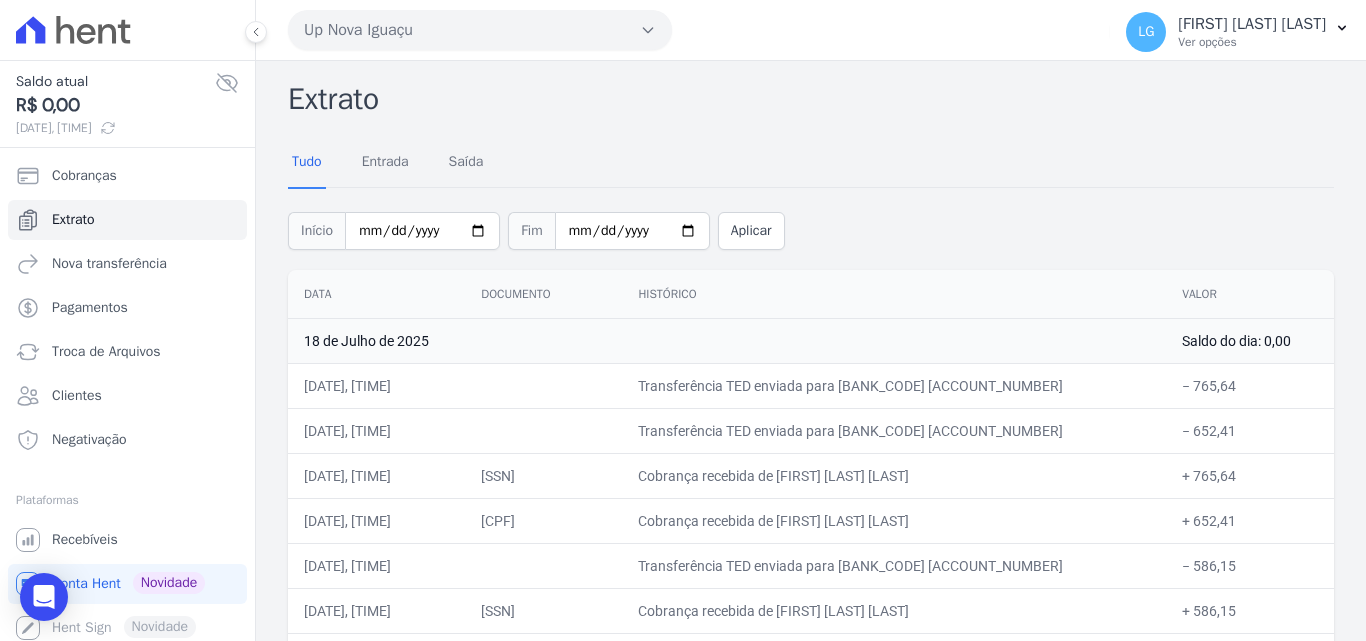 click on "Início
[DATE]
Fim
[DATE]
Aplicar" at bounding box center [811, 228] 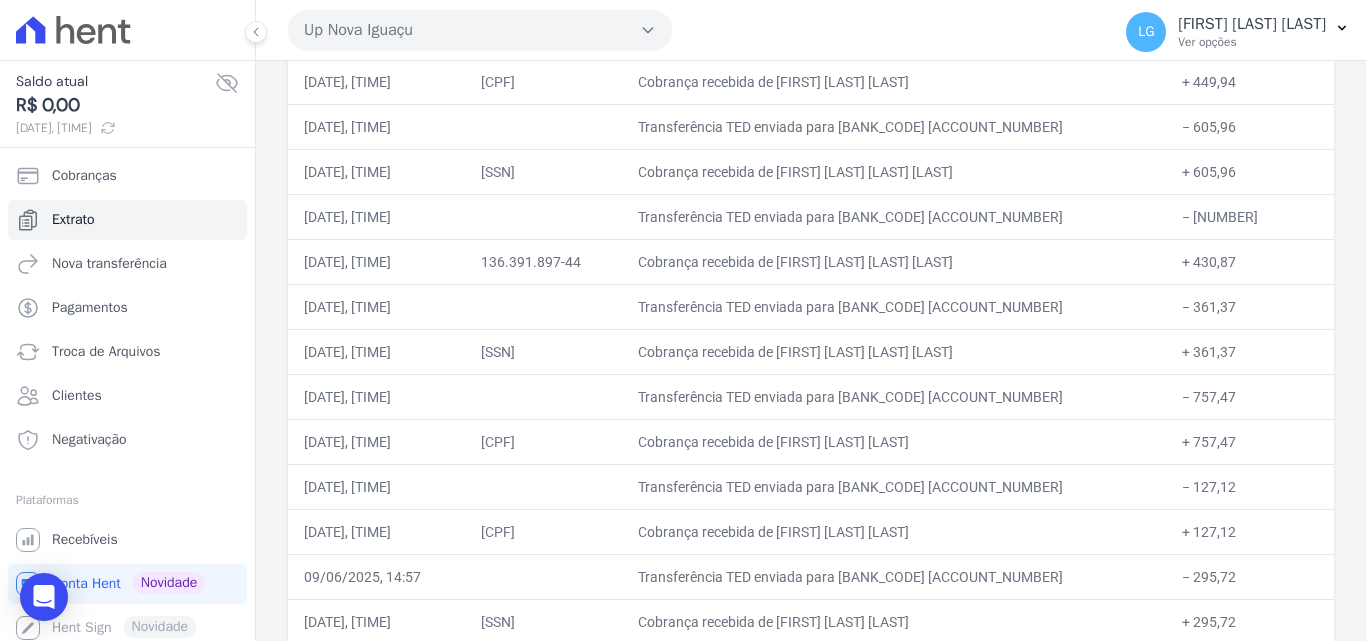 scroll, scrollTop: 5839, scrollLeft: 0, axis: vertical 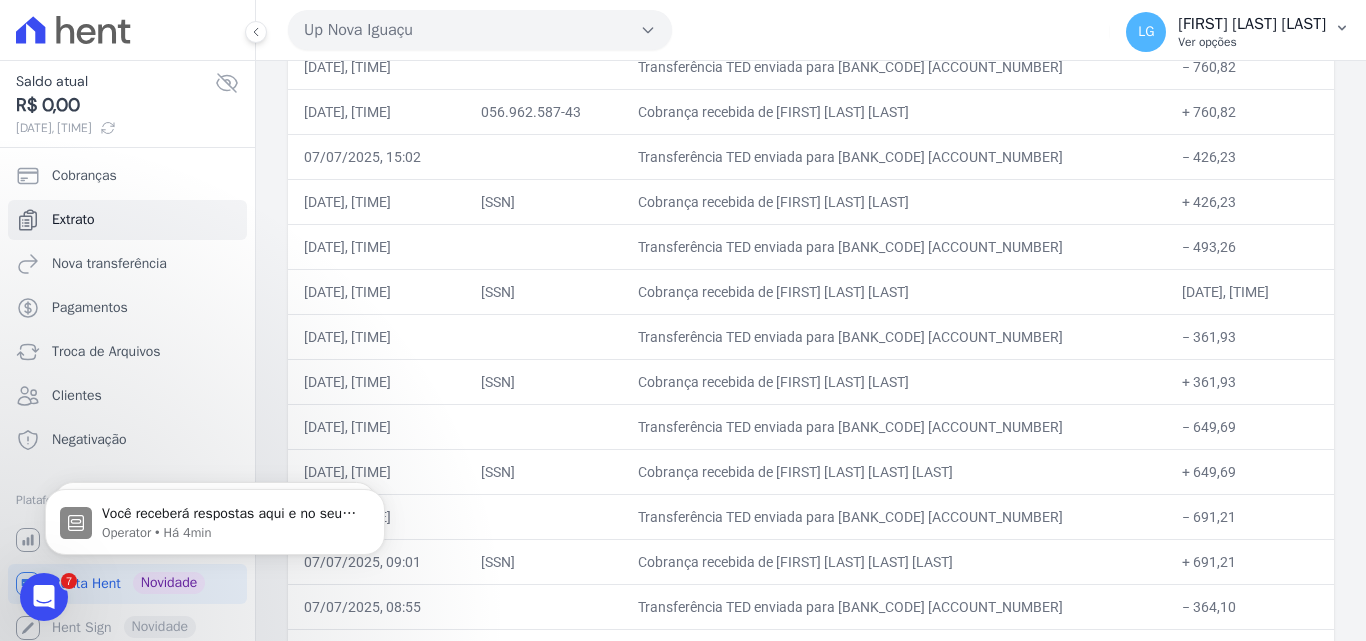 click on "[FIRST] [LAST] [LAST]" at bounding box center (1252, 24) 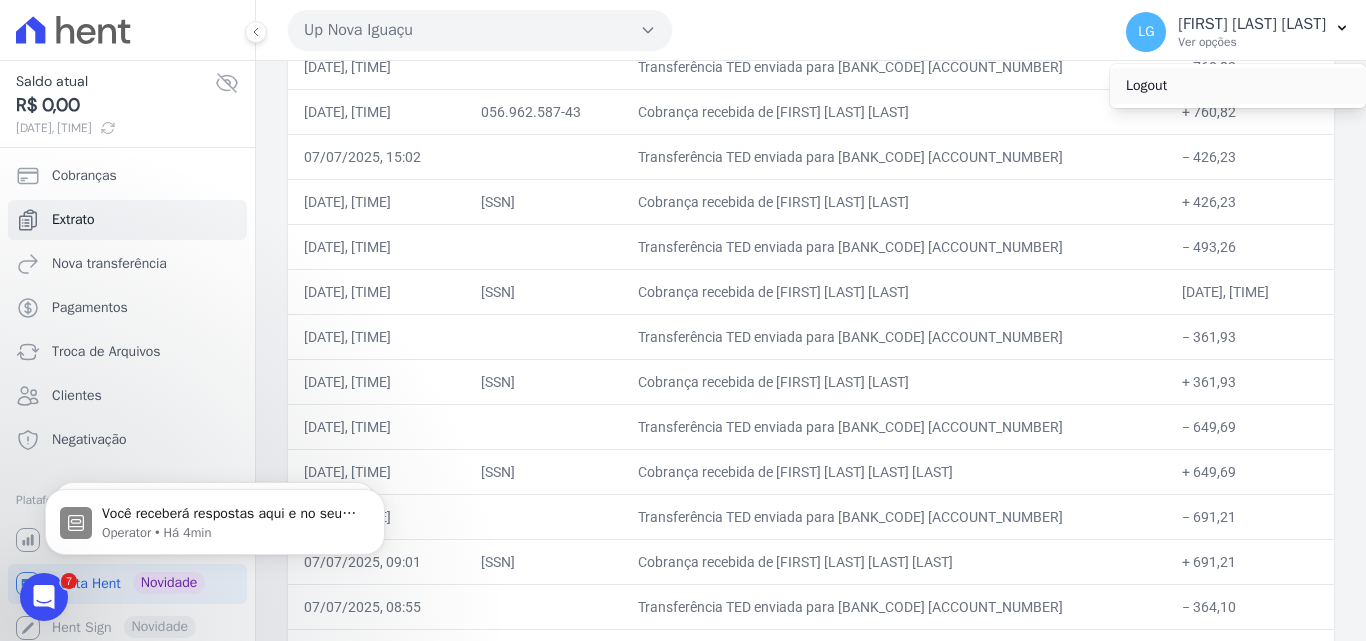 click on "Logout" at bounding box center [1238, 86] 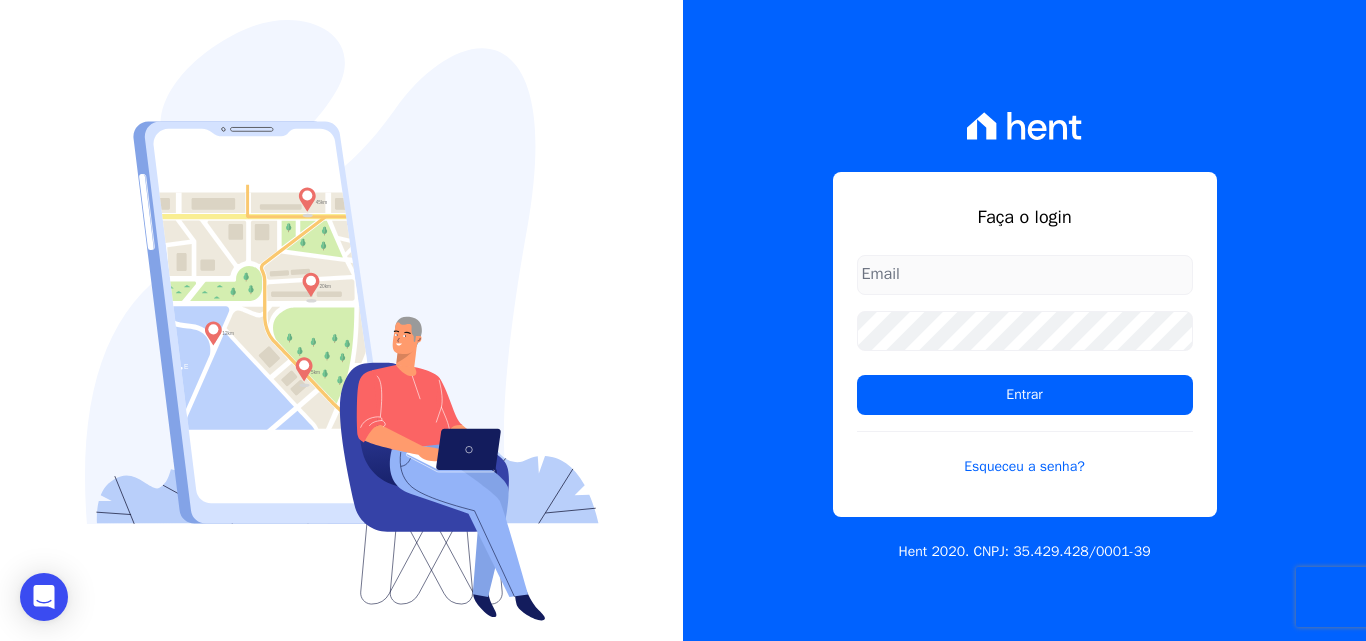 type on "[EMAIL]" 